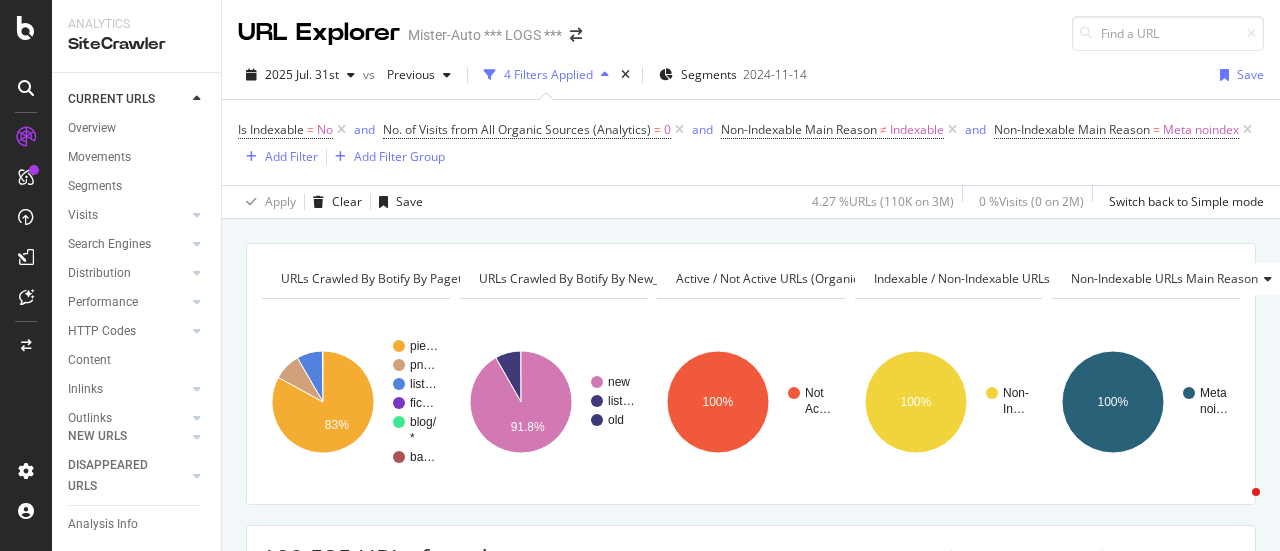scroll, scrollTop: 0, scrollLeft: 0, axis: both 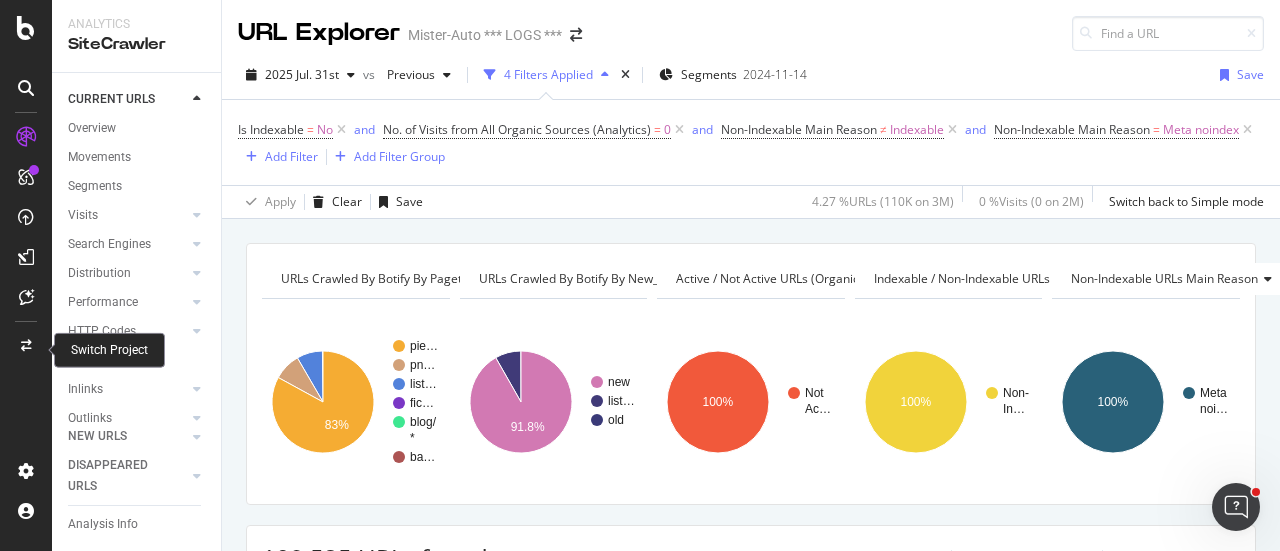click at bounding box center [26, 346] 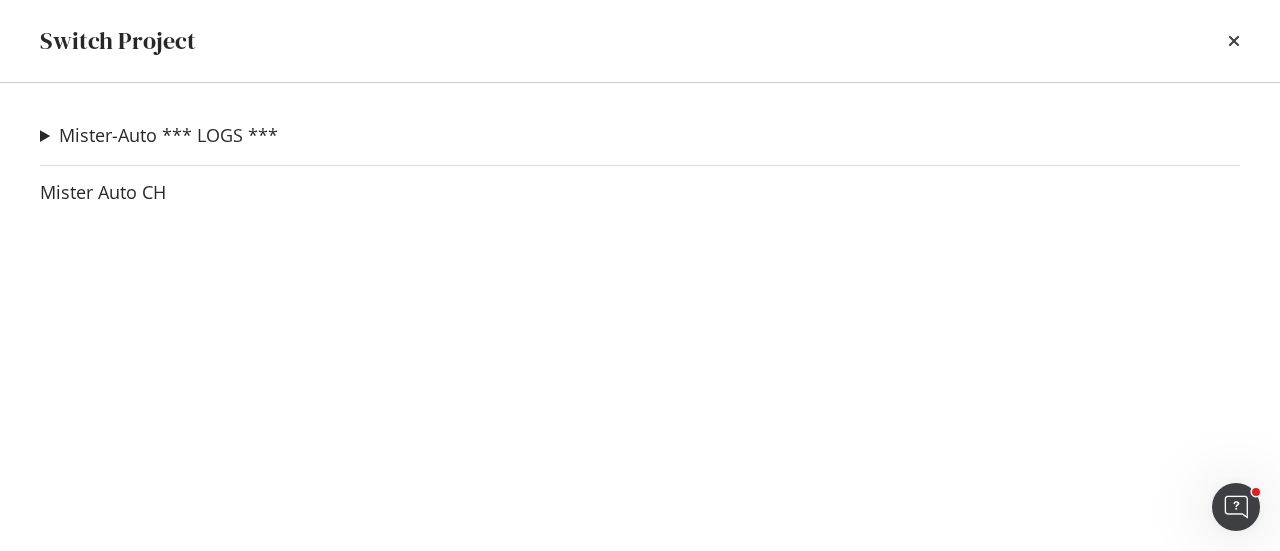 click on "Mister-Auto *** LOGS ***" 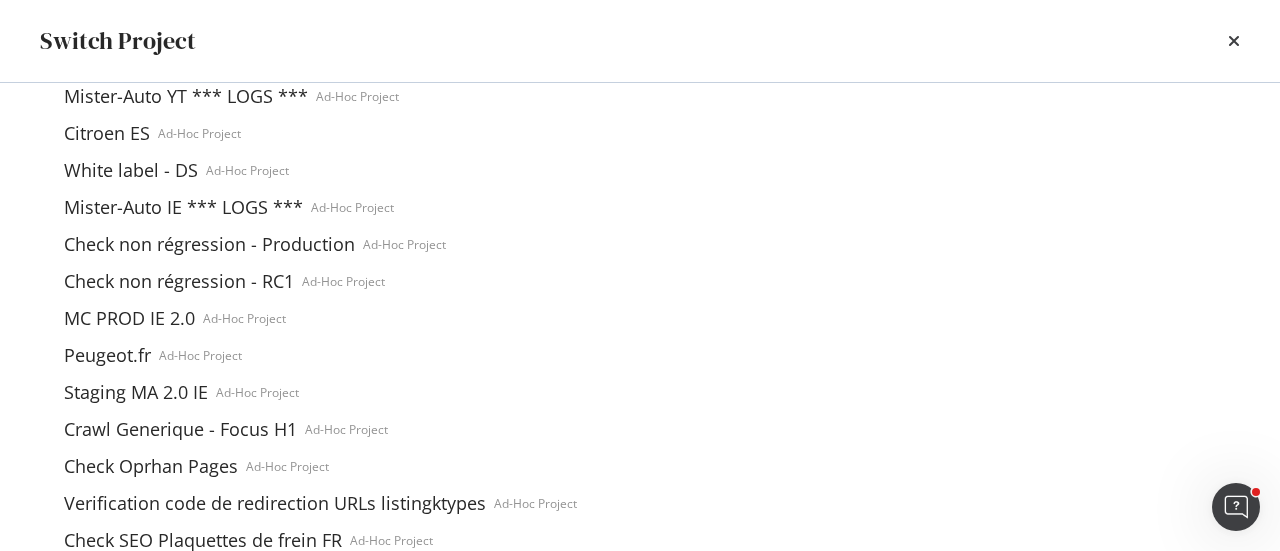 scroll, scrollTop: 80, scrollLeft: 0, axis: vertical 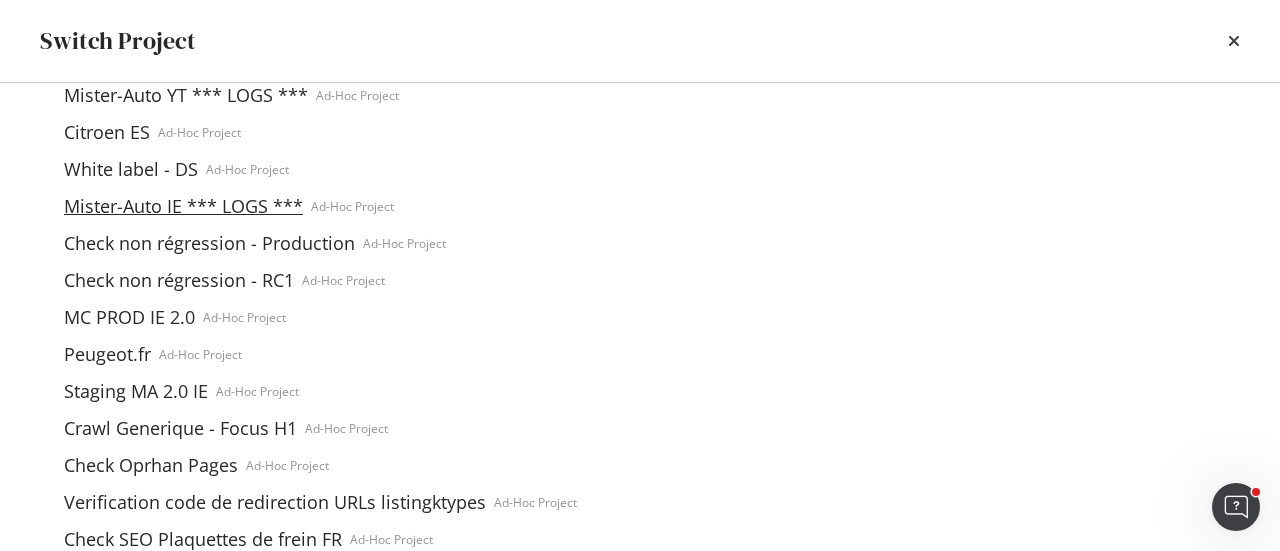 click on "Mister-Auto IE *** LOGS ***" 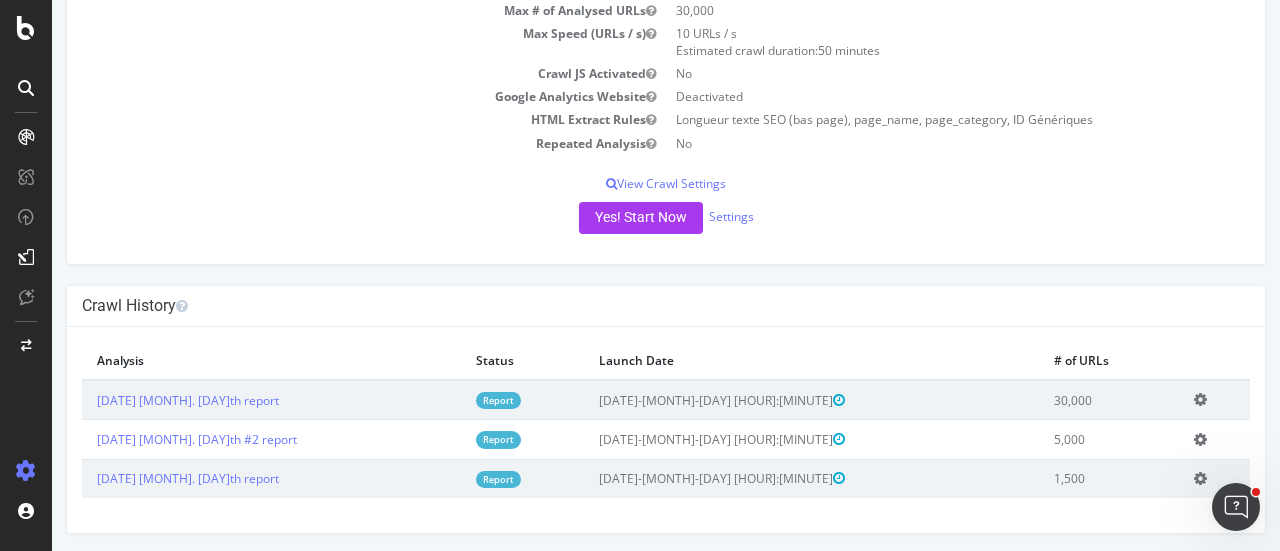 scroll, scrollTop: 0, scrollLeft: 0, axis: both 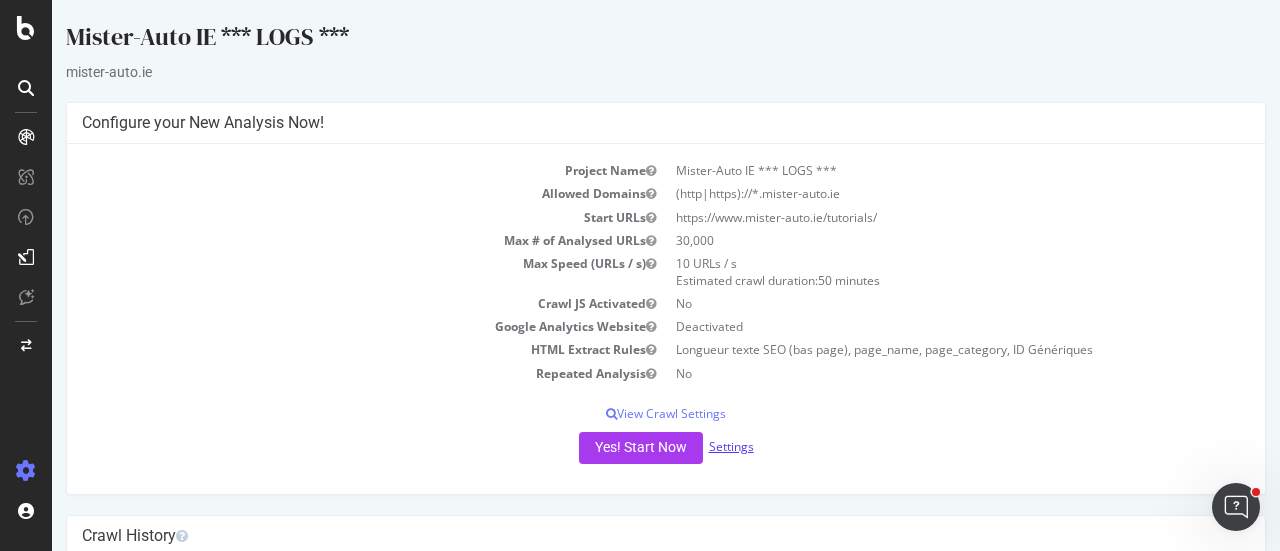 click on "Settings" at bounding box center (731, 446) 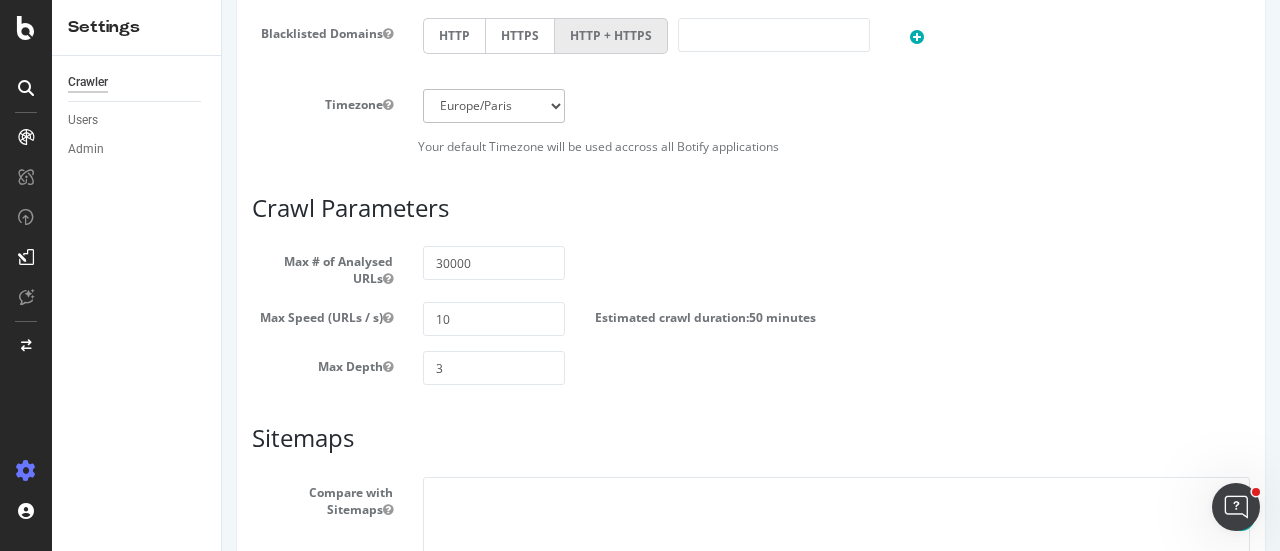 scroll, scrollTop: 984, scrollLeft: 0, axis: vertical 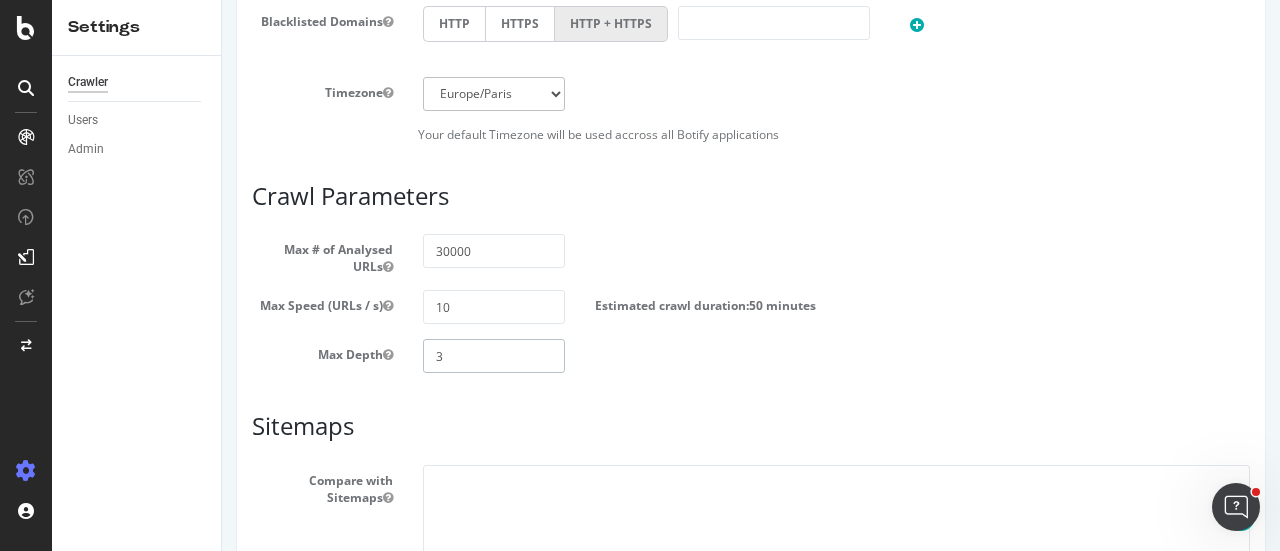 click on "3" at bounding box center (493, 356) 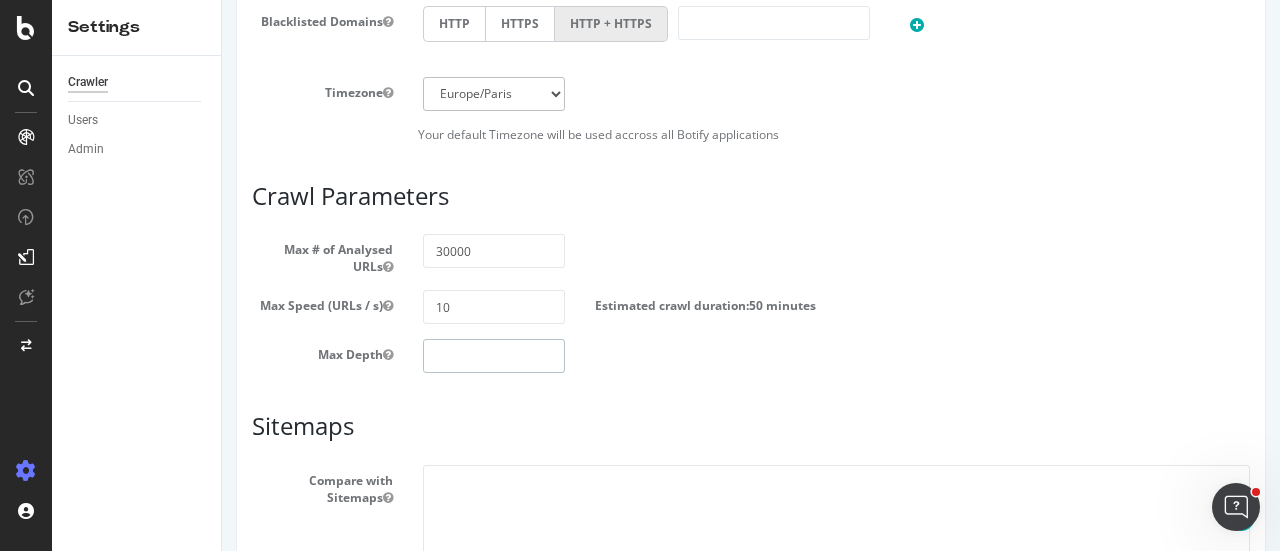 type 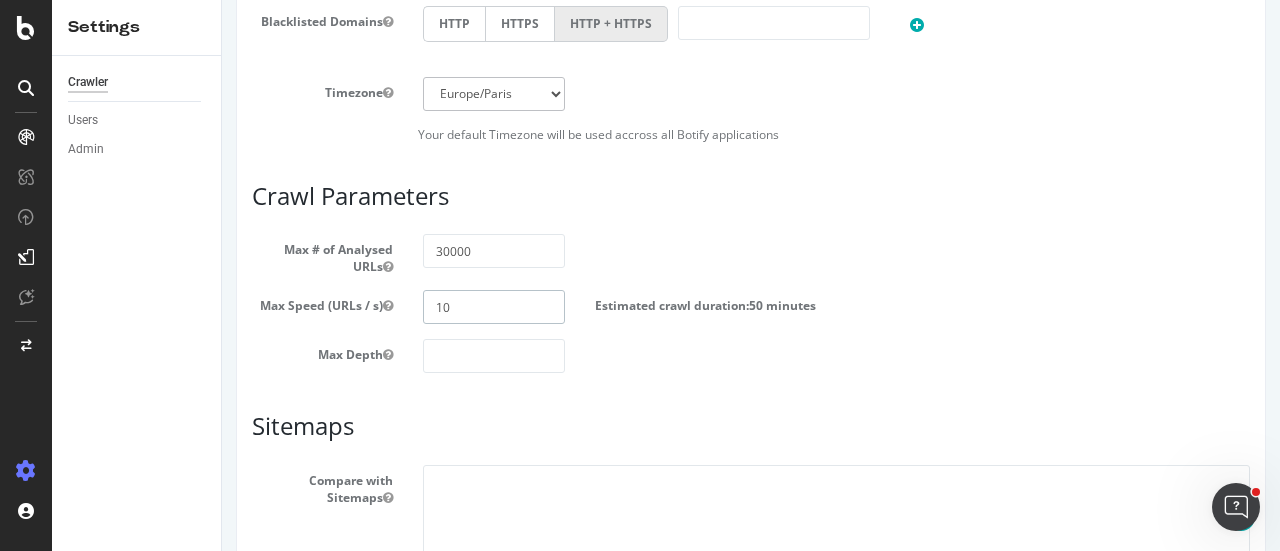 click on "10" at bounding box center [493, 307] 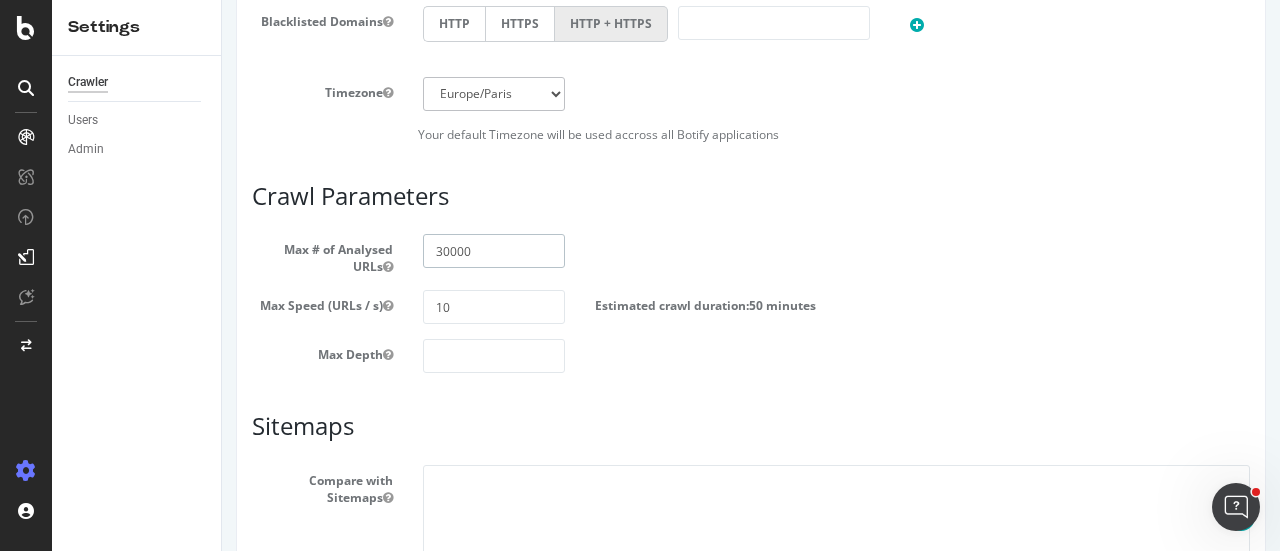 click on "30000" at bounding box center [493, 251] 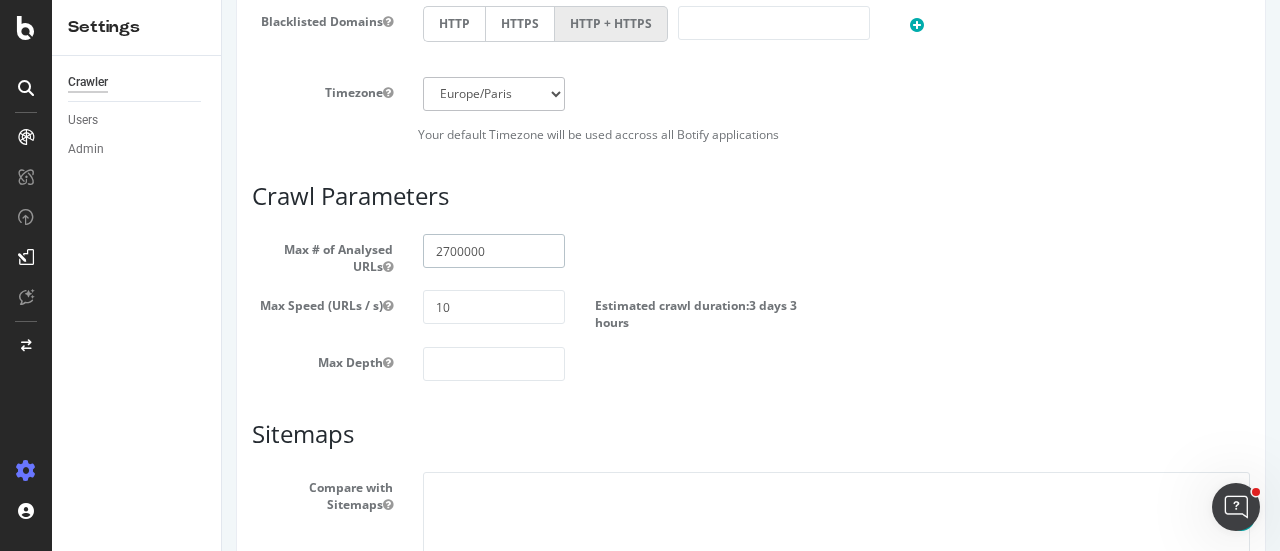 type on "2700000" 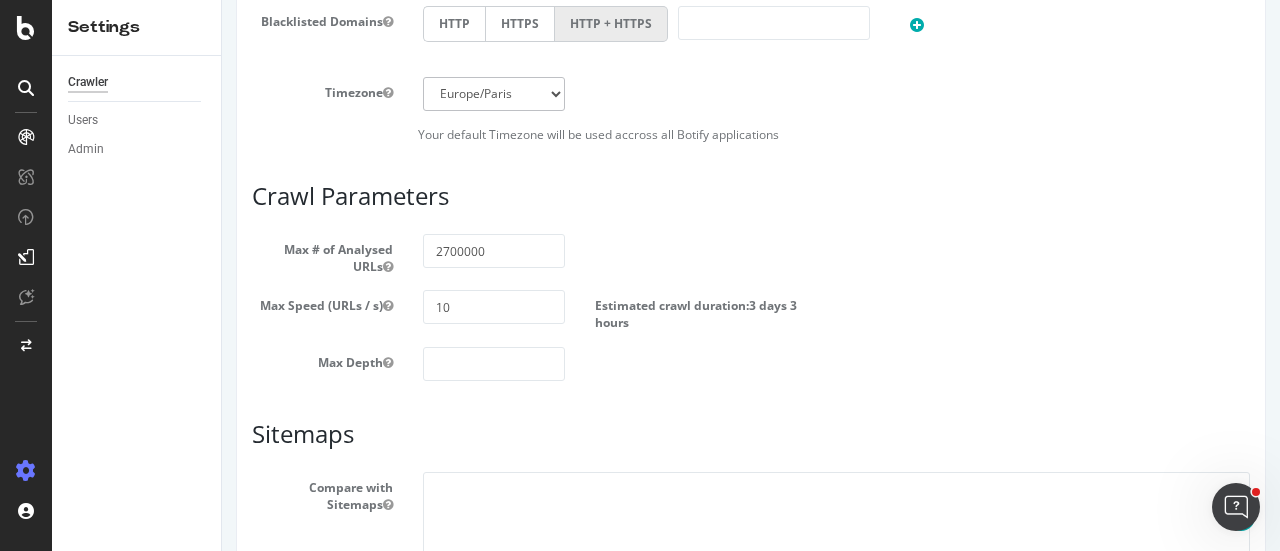 click on "Max # of Analysed URLs
[NUMBER]" at bounding box center (751, 254) 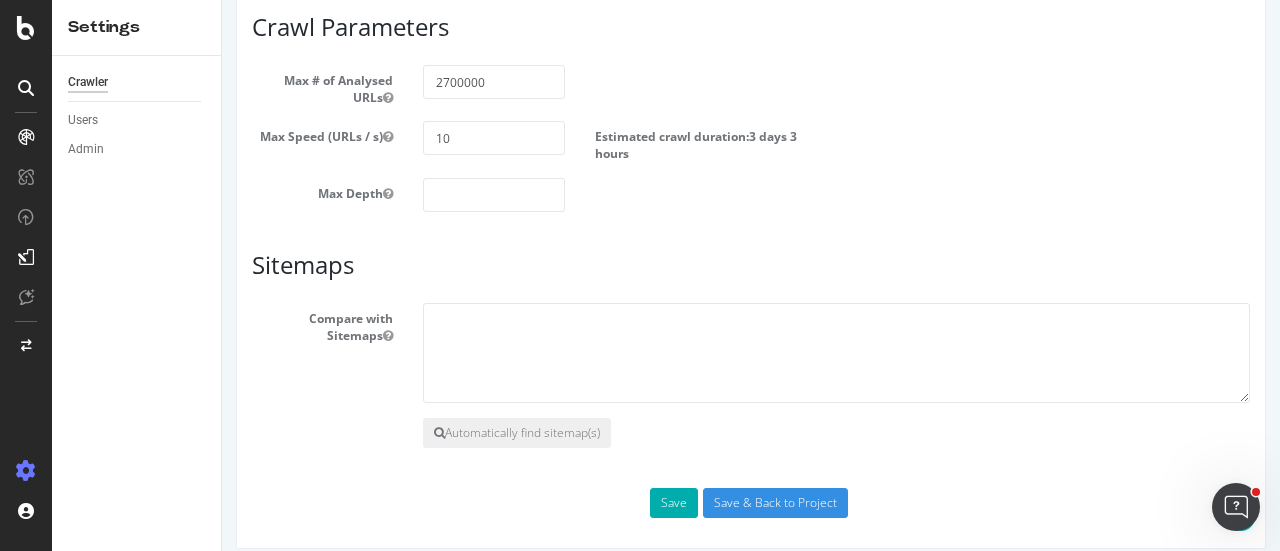 scroll, scrollTop: 1163, scrollLeft: 0, axis: vertical 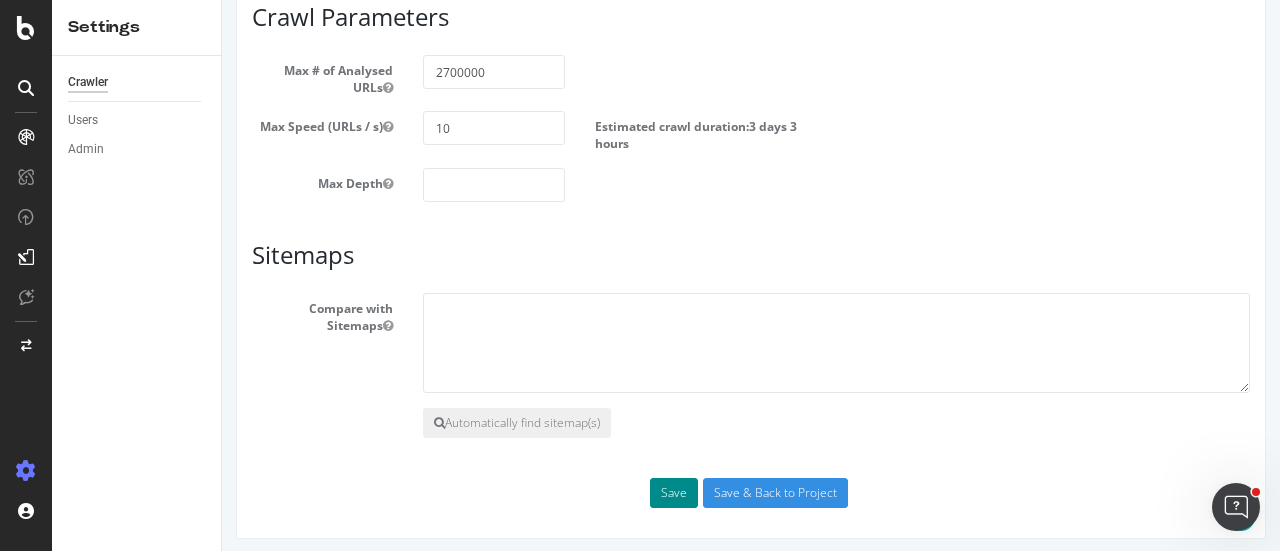 click on "Save" at bounding box center [674, 493] 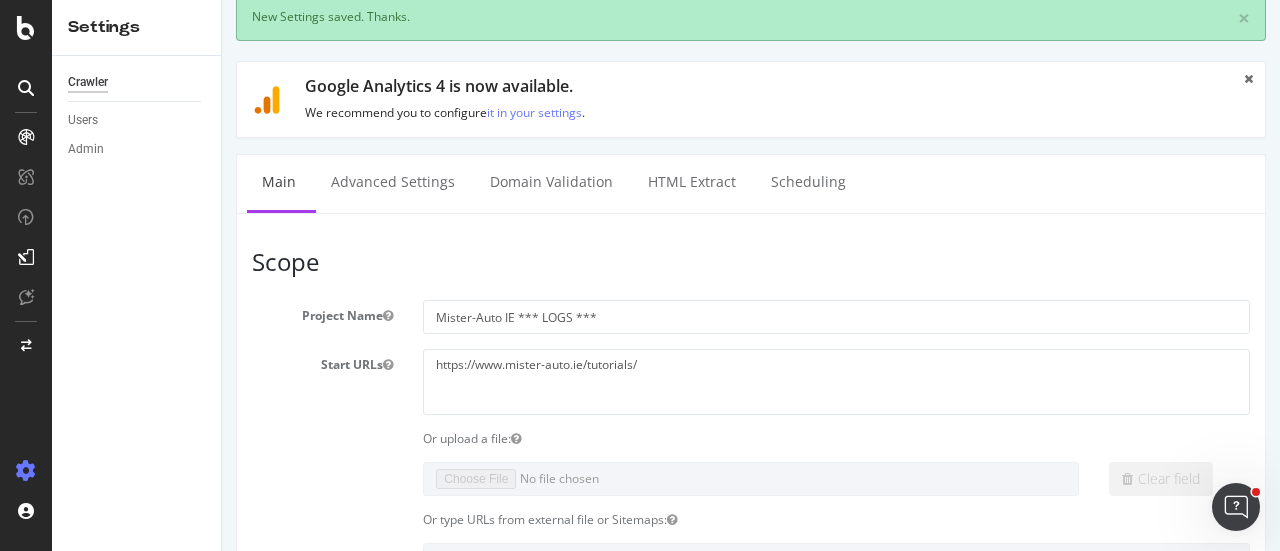 scroll, scrollTop: 57, scrollLeft: 0, axis: vertical 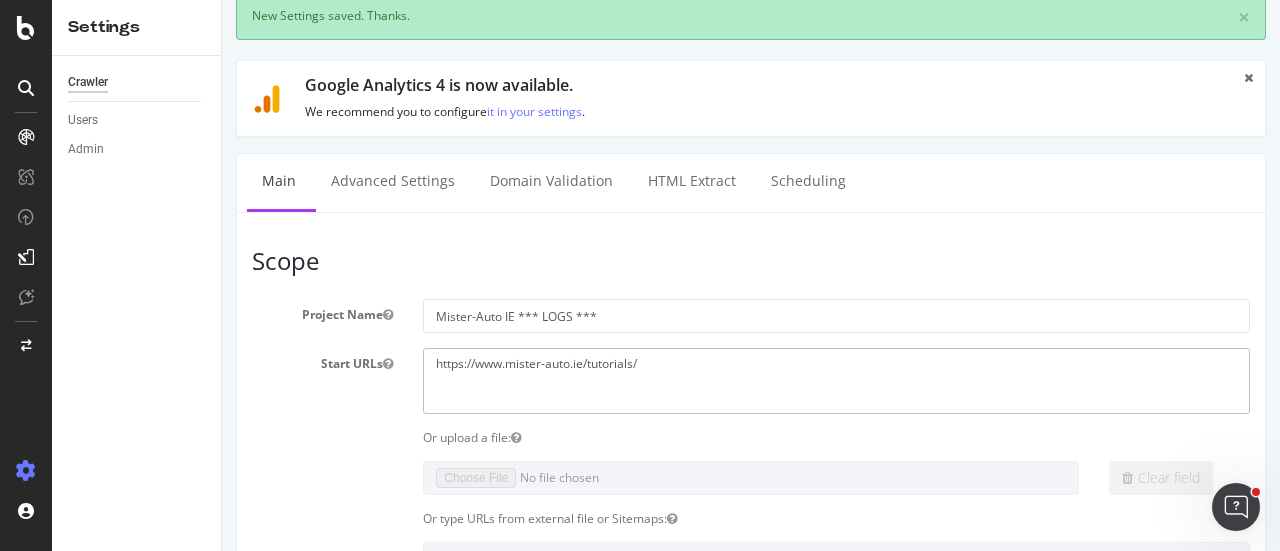 click on "https://www.mister-auto.ie/tutorials/" at bounding box center (836, 380) 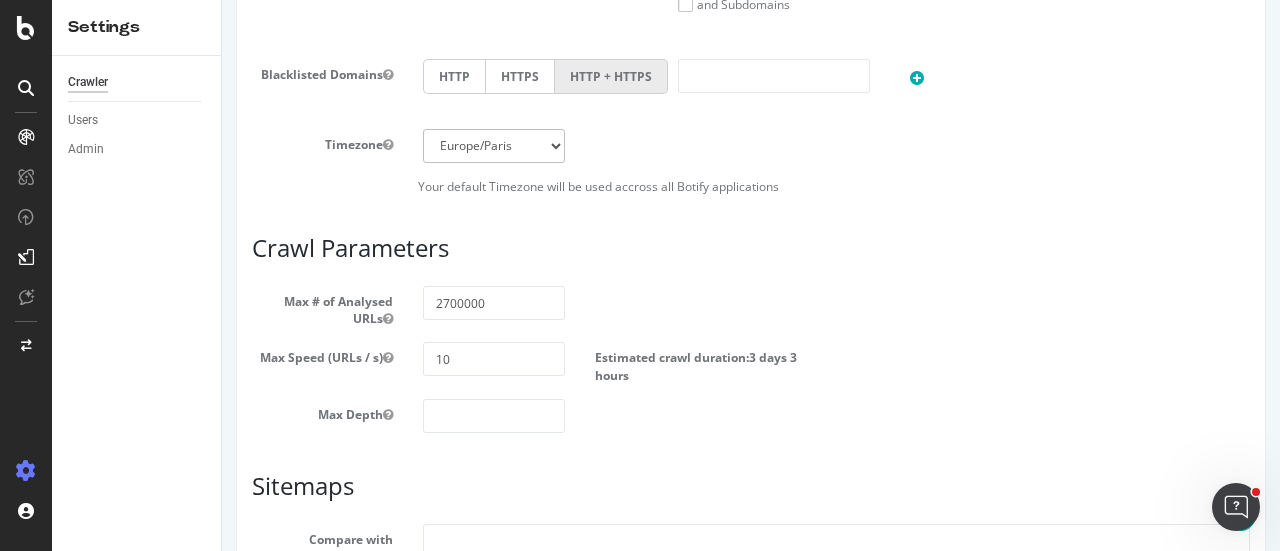 scroll, scrollTop: 1232, scrollLeft: 0, axis: vertical 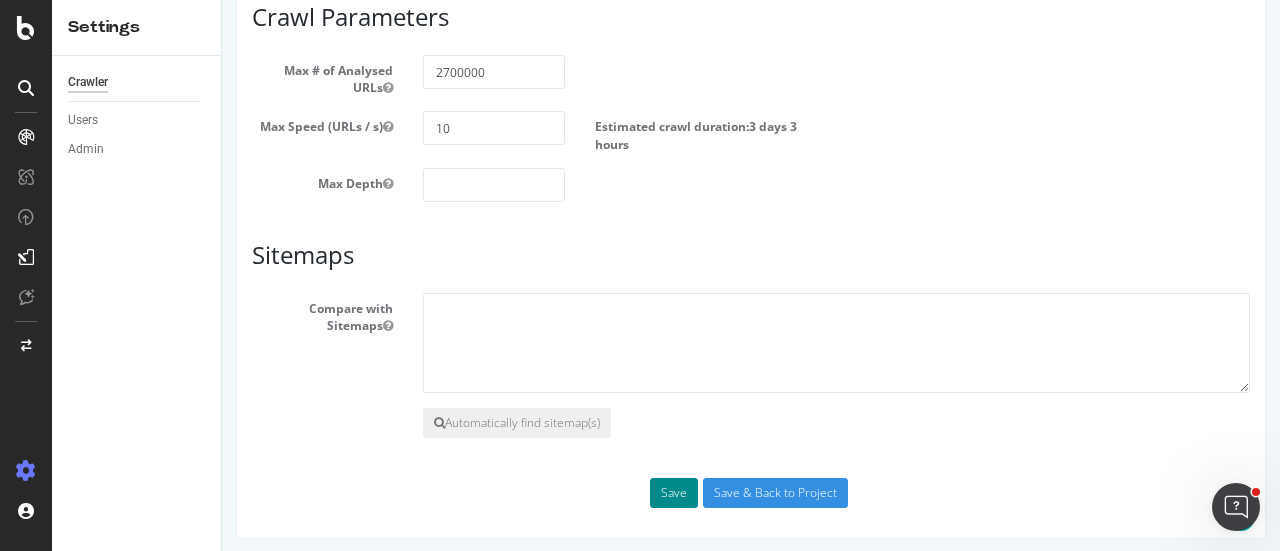 type on "https://www.mister-auto.ie/" 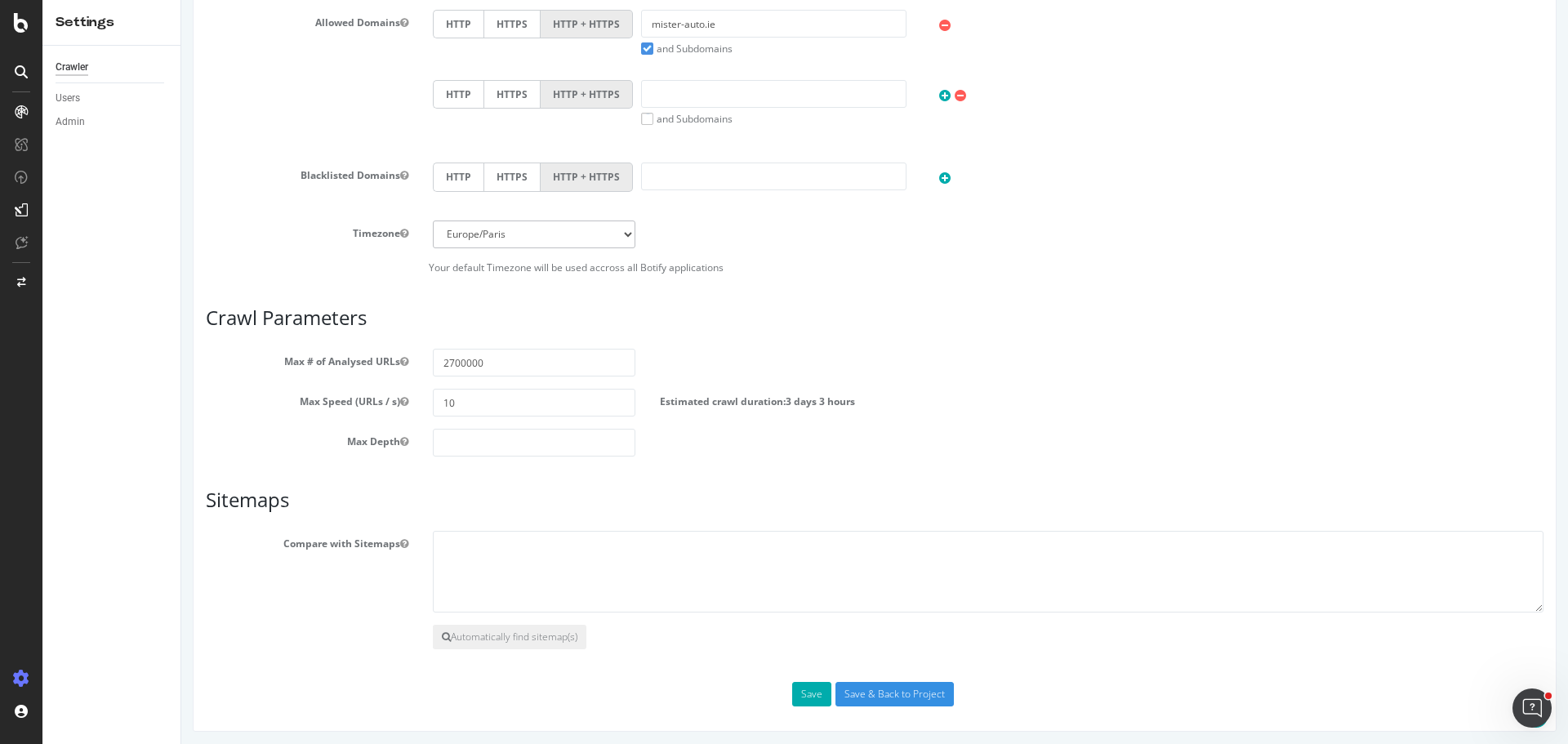 scroll, scrollTop: 835, scrollLeft: 0, axis: vertical 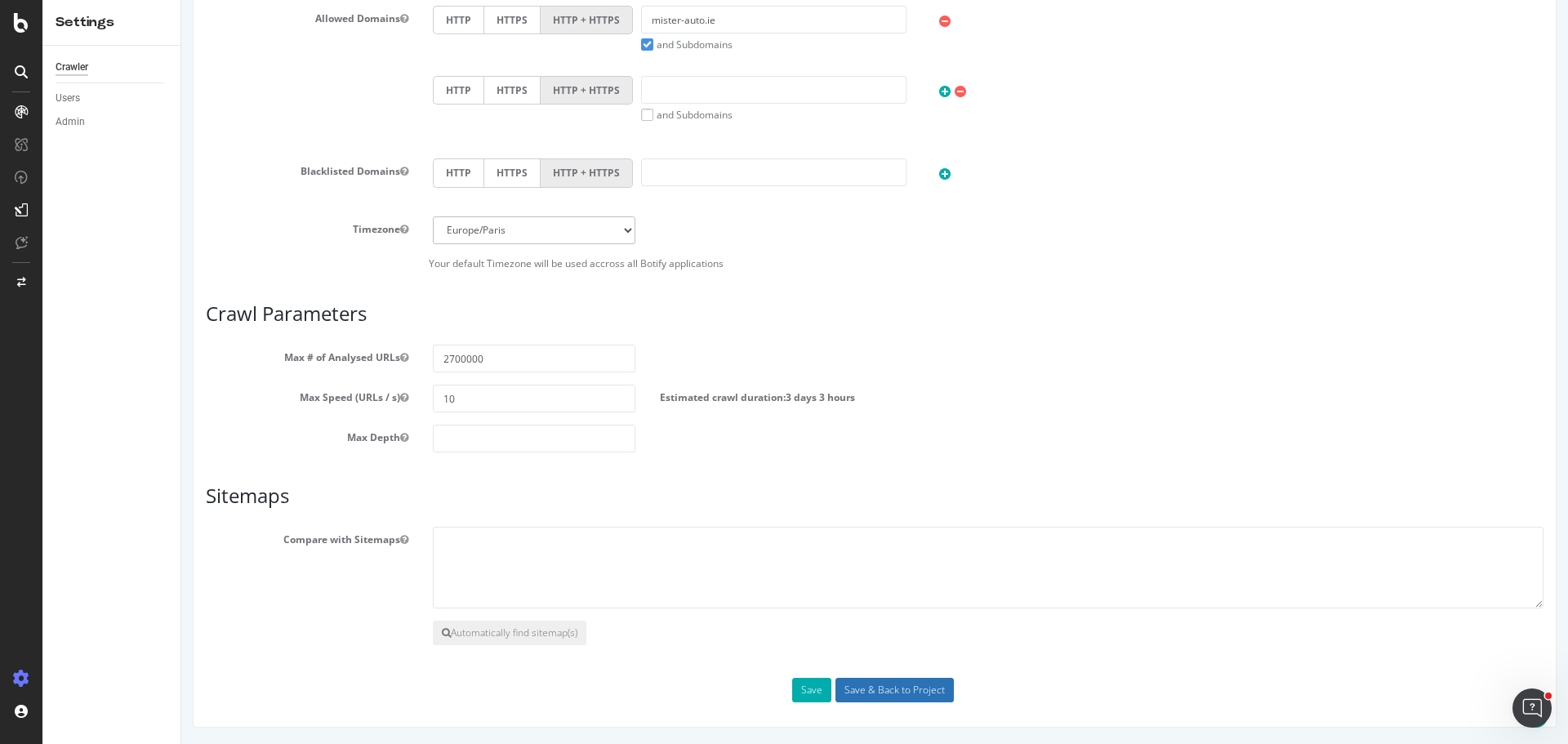 click on "Save & Back to Project" at bounding box center [894, 690] 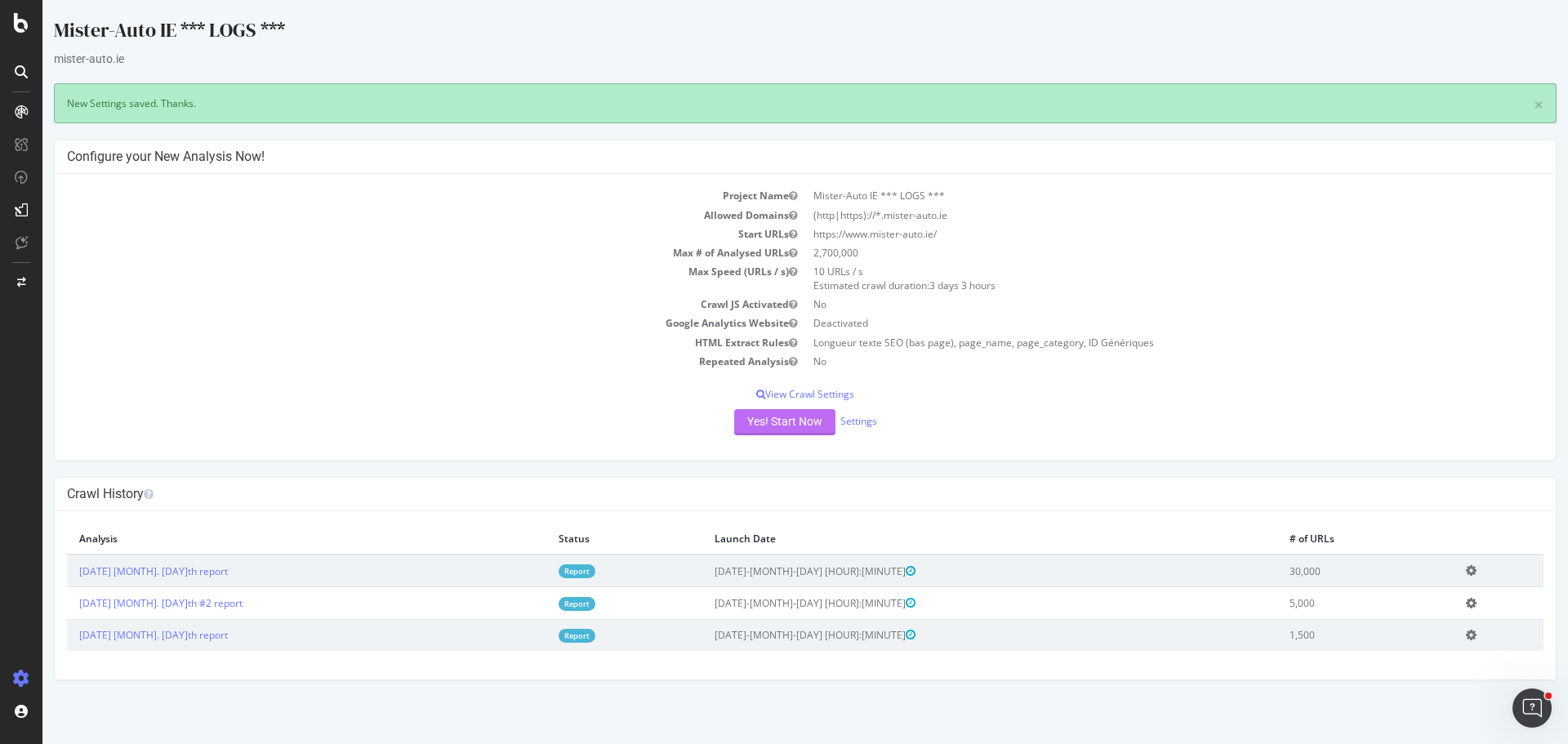 scroll, scrollTop: 0, scrollLeft: 0, axis: both 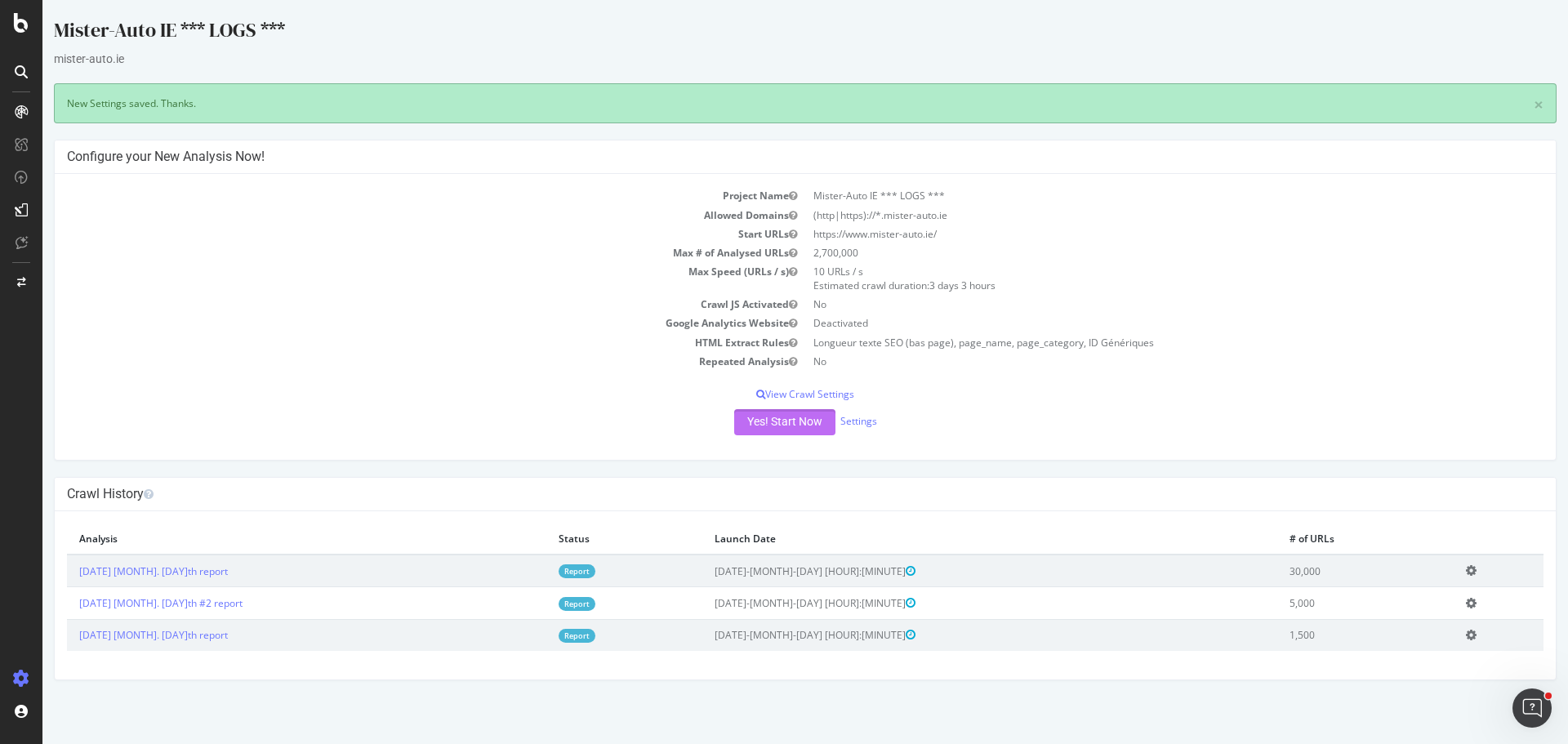 click on "Yes! Start Now" at bounding box center (785, 422) 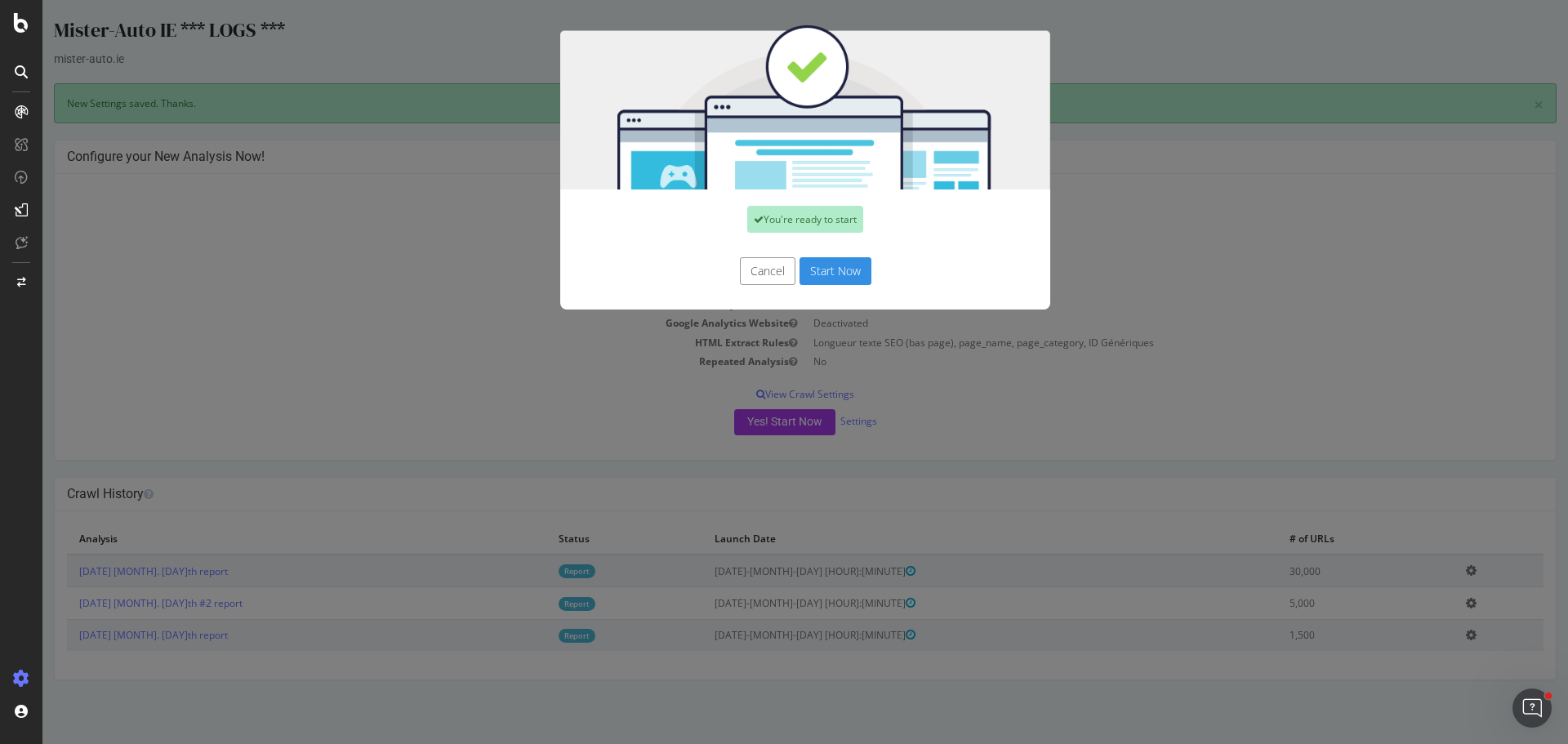 click on "Start Now" at bounding box center [835, 271] 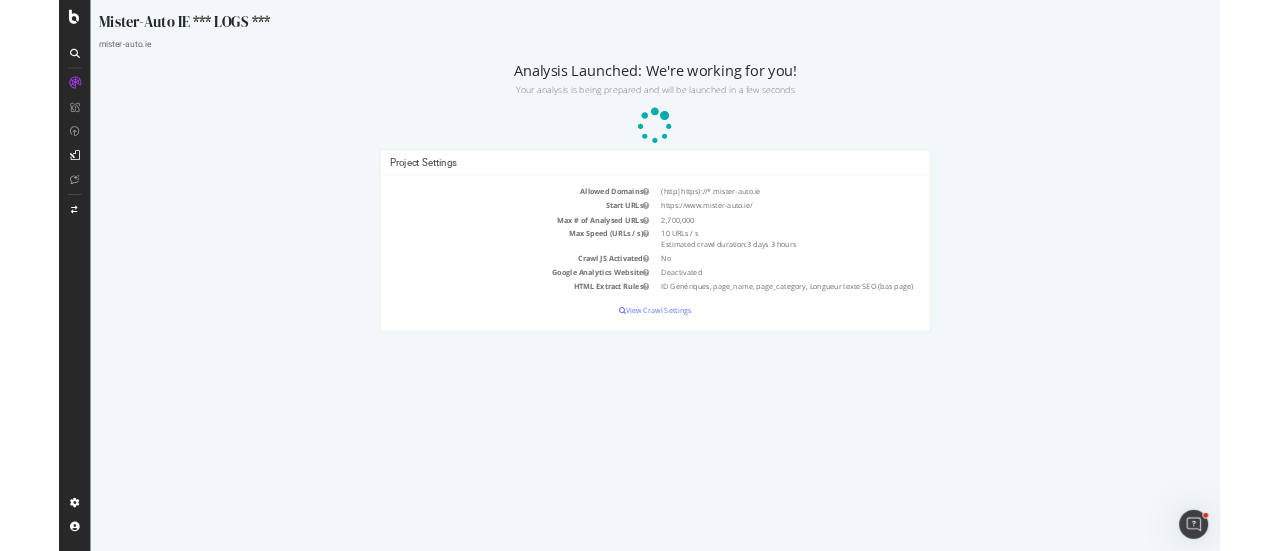 scroll, scrollTop: 0, scrollLeft: 0, axis: both 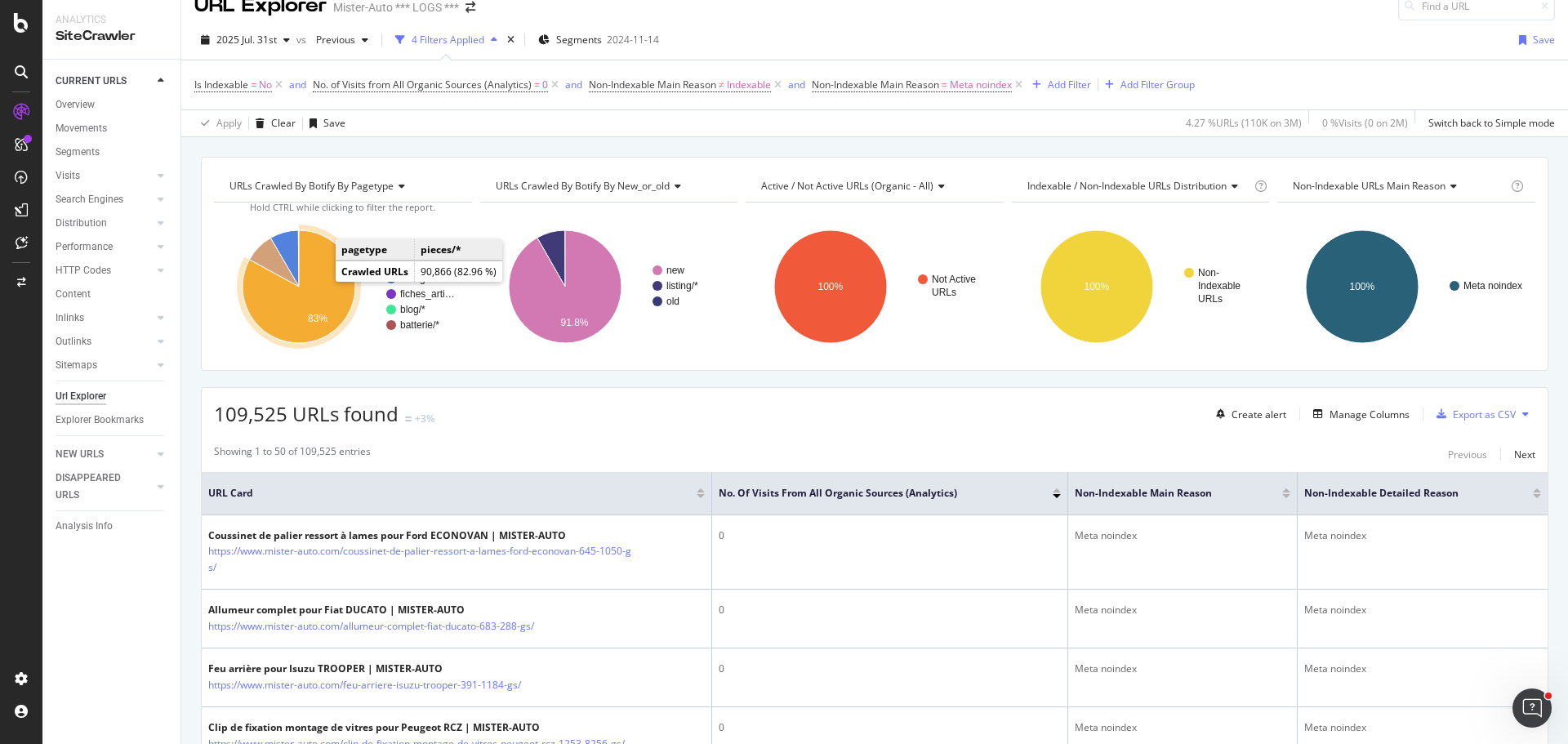 click 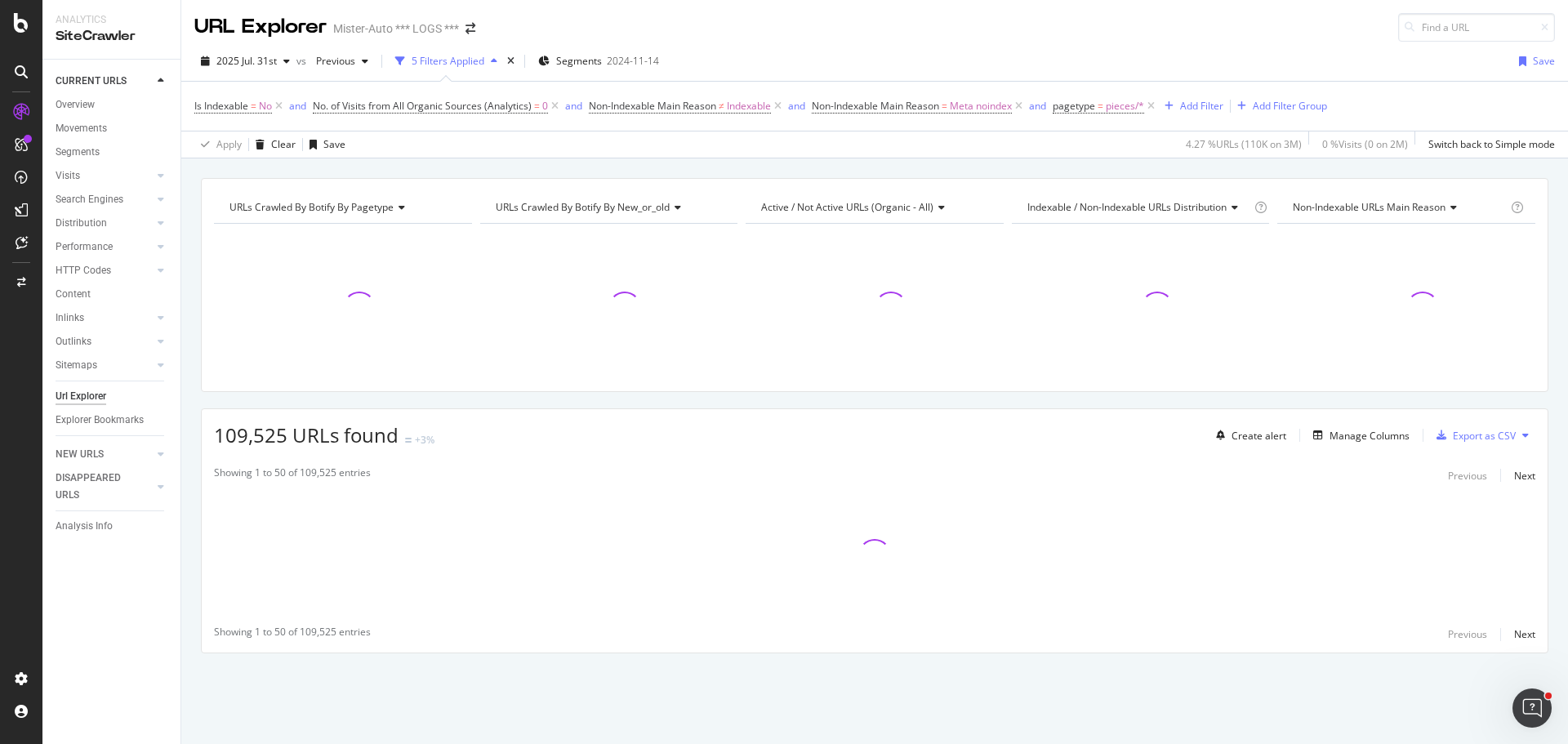 scroll, scrollTop: 0, scrollLeft: 0, axis: both 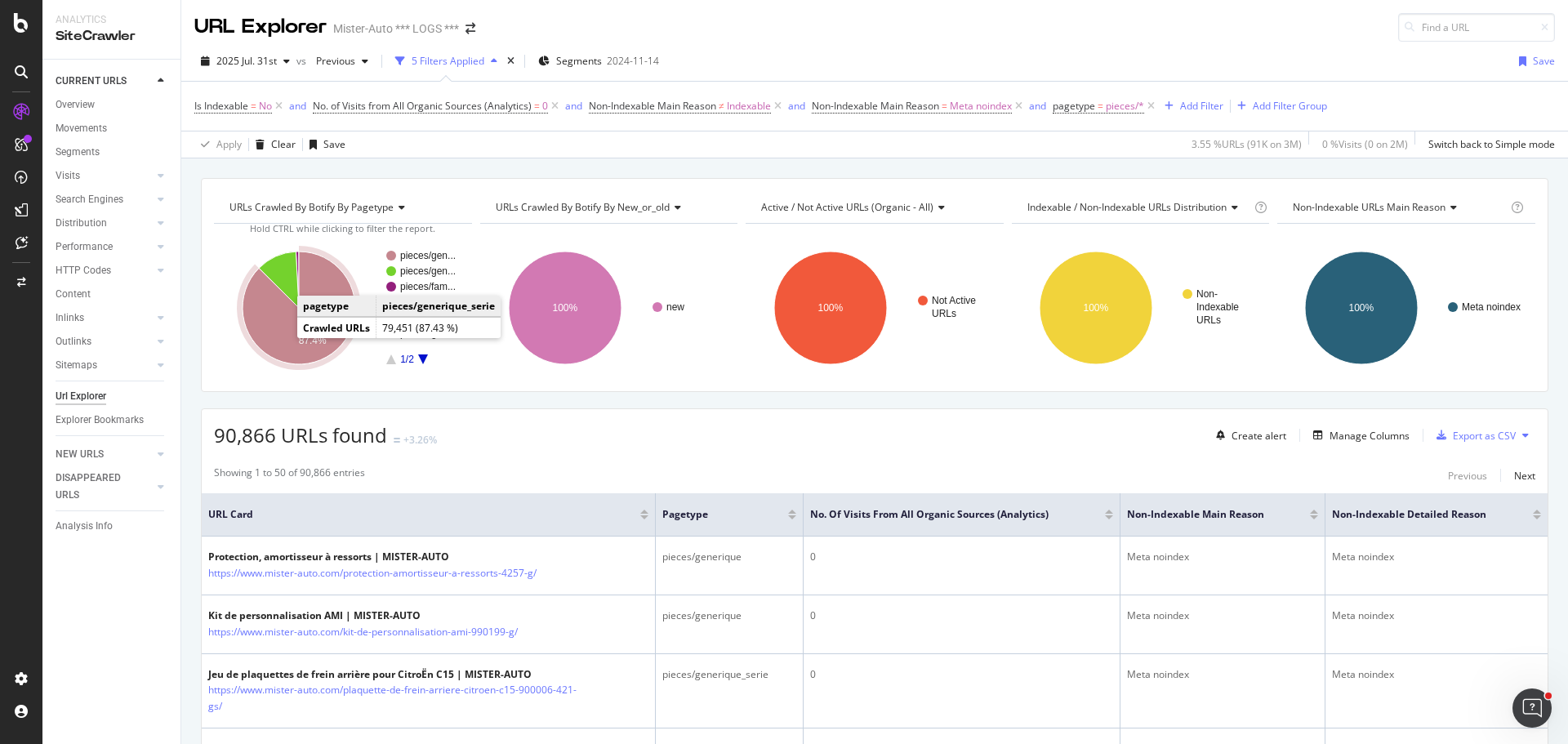 click 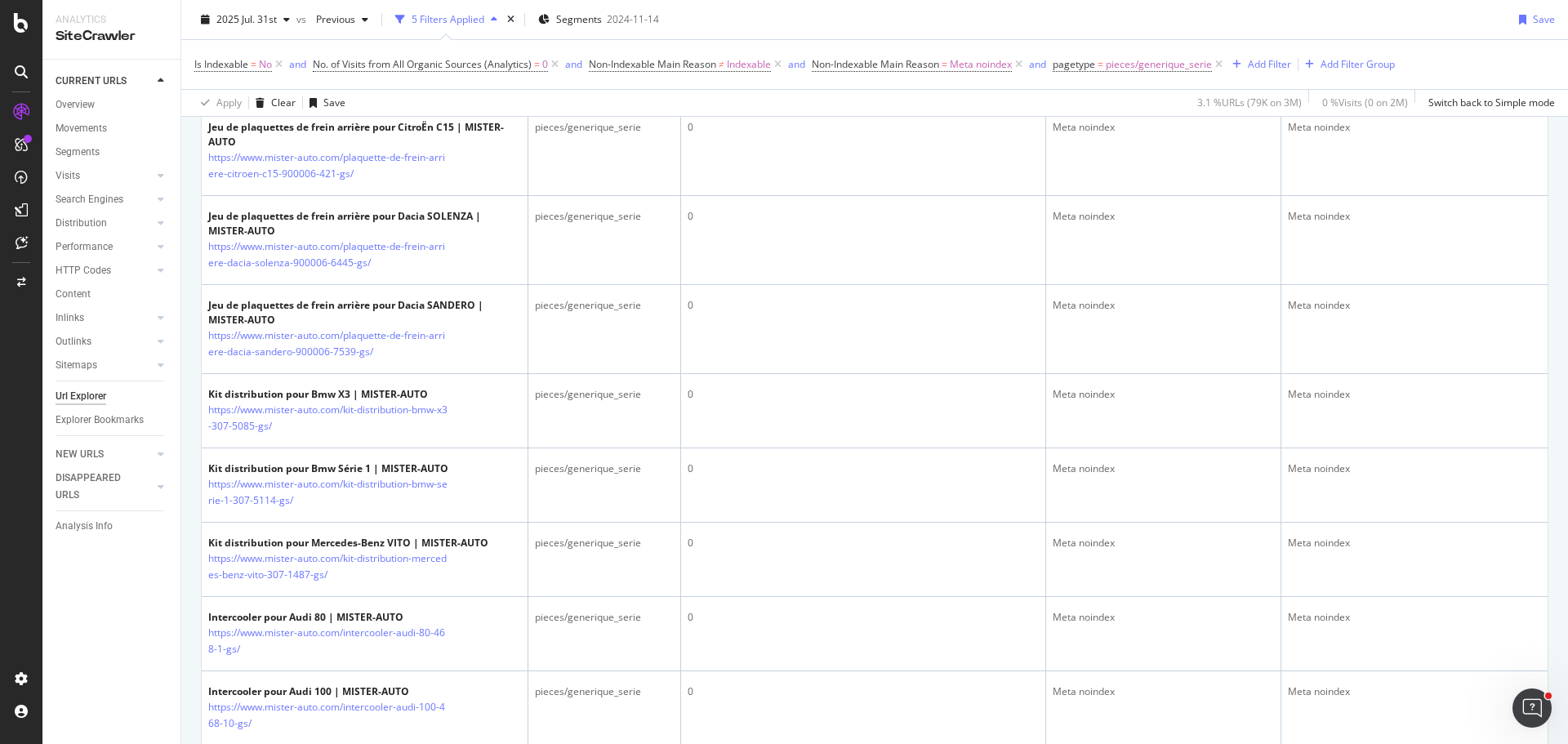 scroll, scrollTop: 430, scrollLeft: 0, axis: vertical 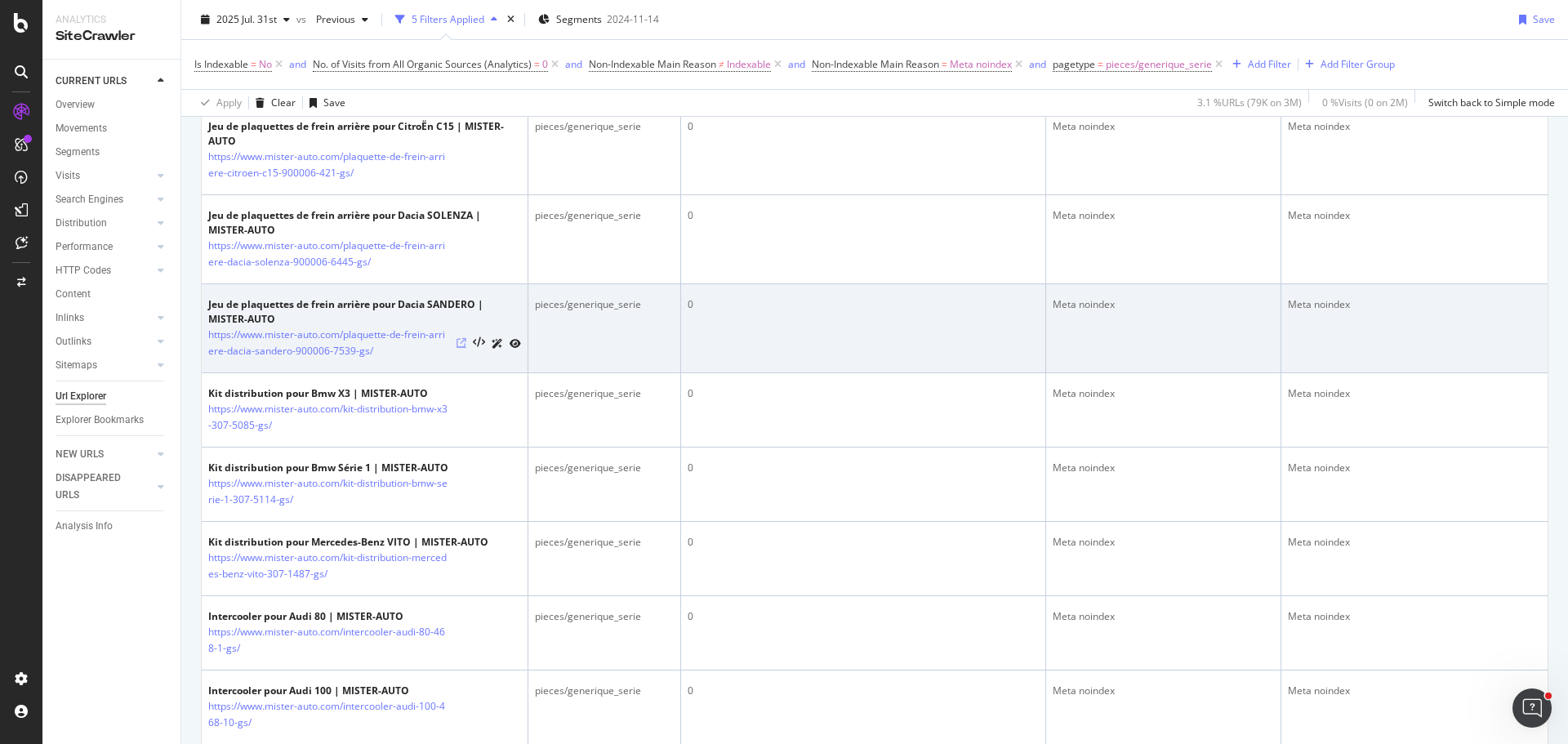 click at bounding box center (461, 343) 